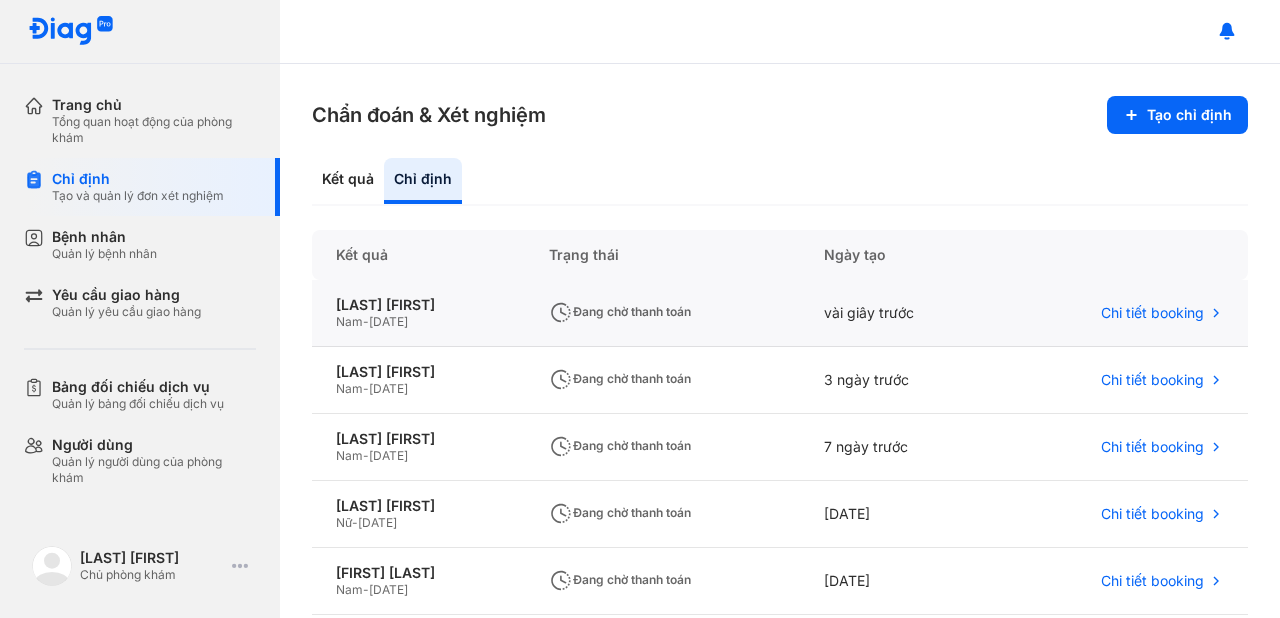 scroll, scrollTop: 0, scrollLeft: 0, axis: both 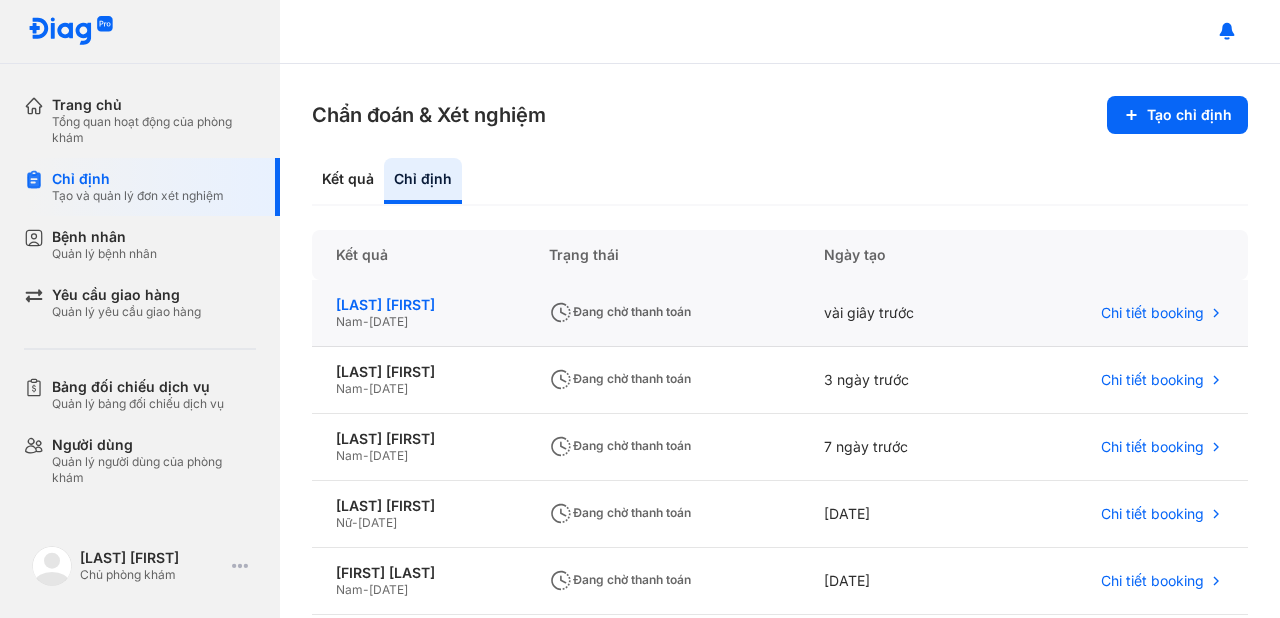 click on "[LAST] [FIRST]" 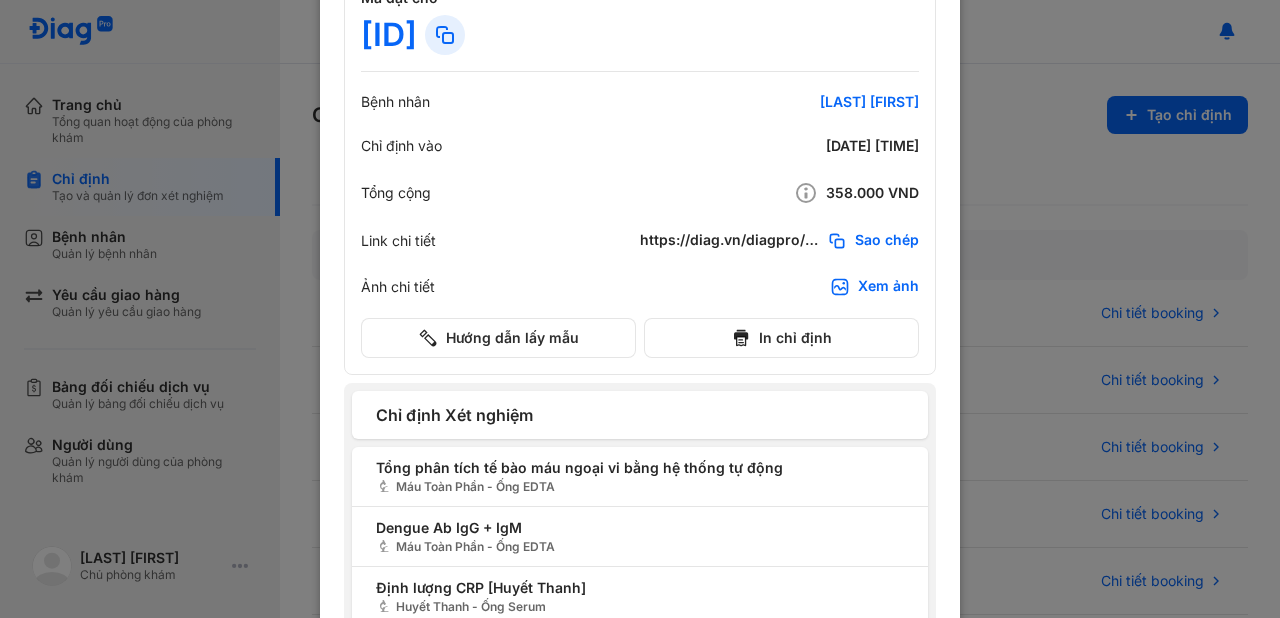 scroll, scrollTop: 0, scrollLeft: 0, axis: both 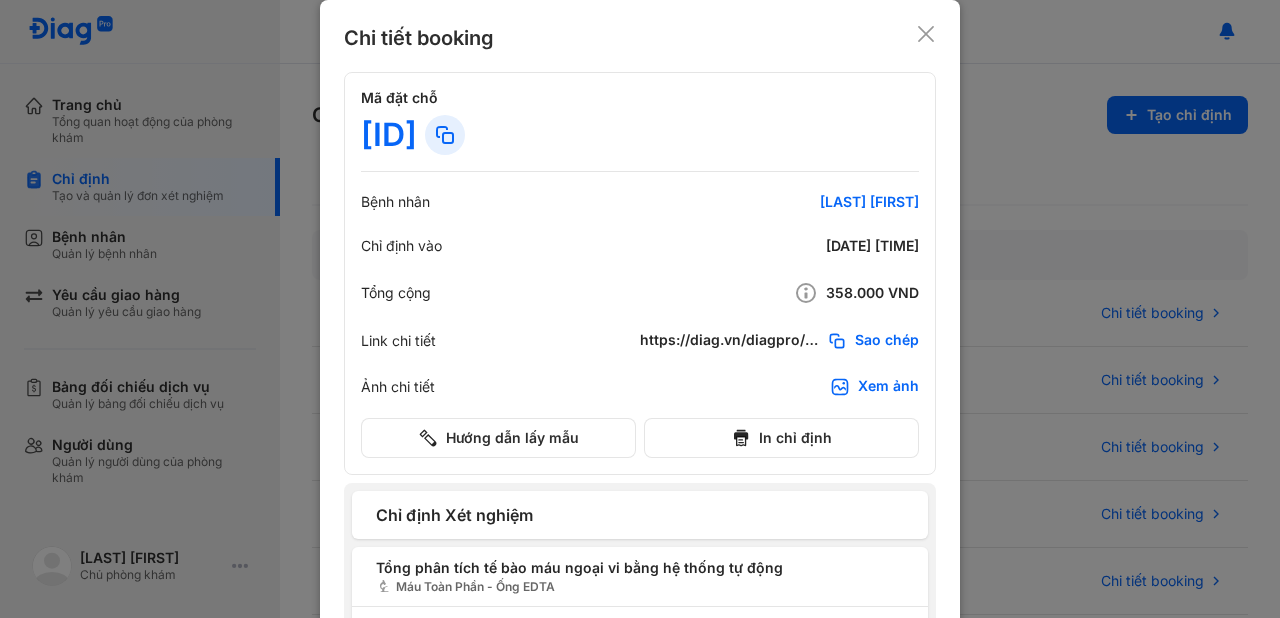 click 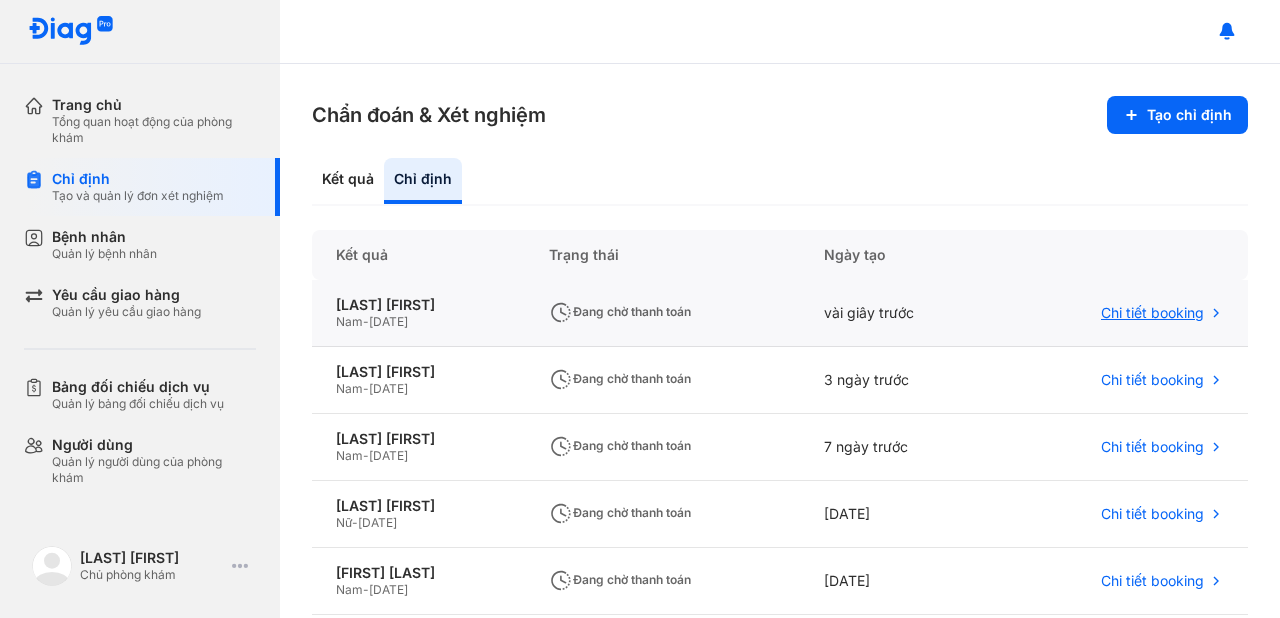 click on "Chi tiết booking" at bounding box center [1152, 313] 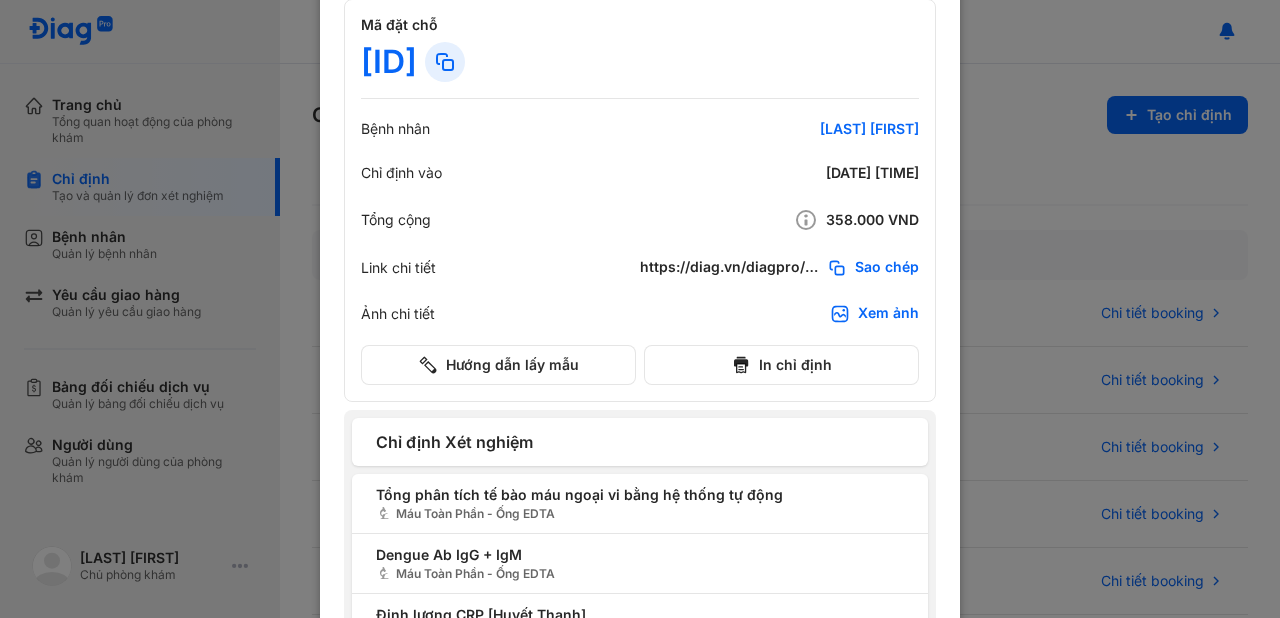 scroll, scrollTop: 160, scrollLeft: 0, axis: vertical 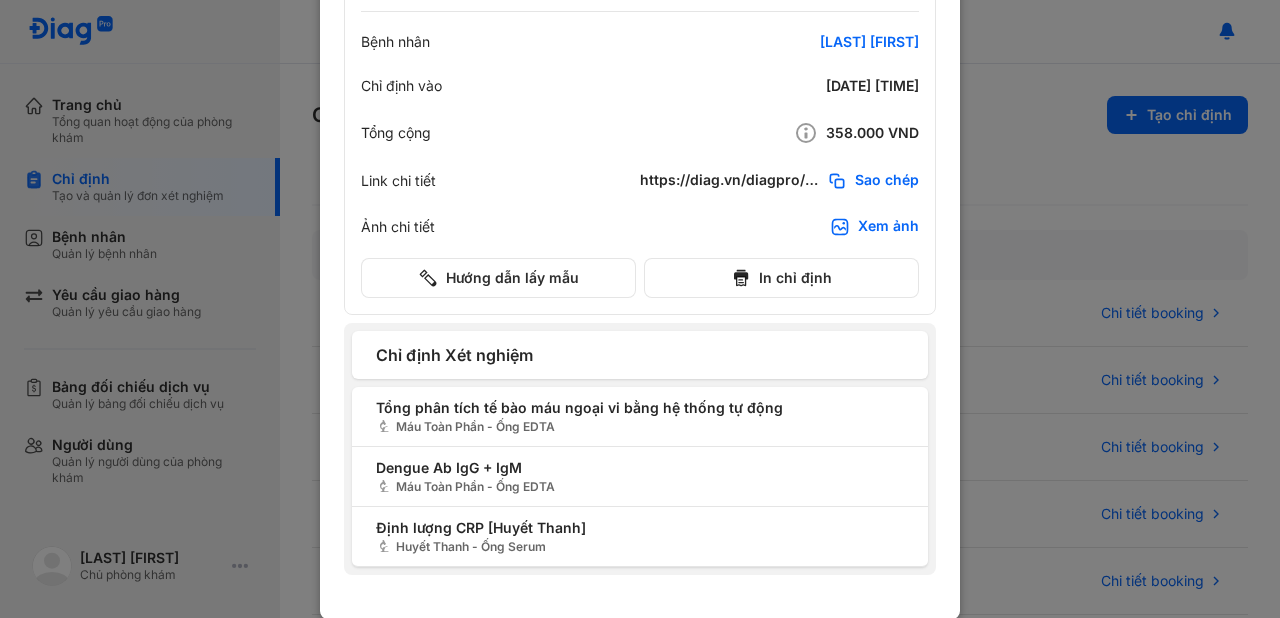 click on "Máu Toàn Phần - Ống EDTA" at bounding box center (640, 427) 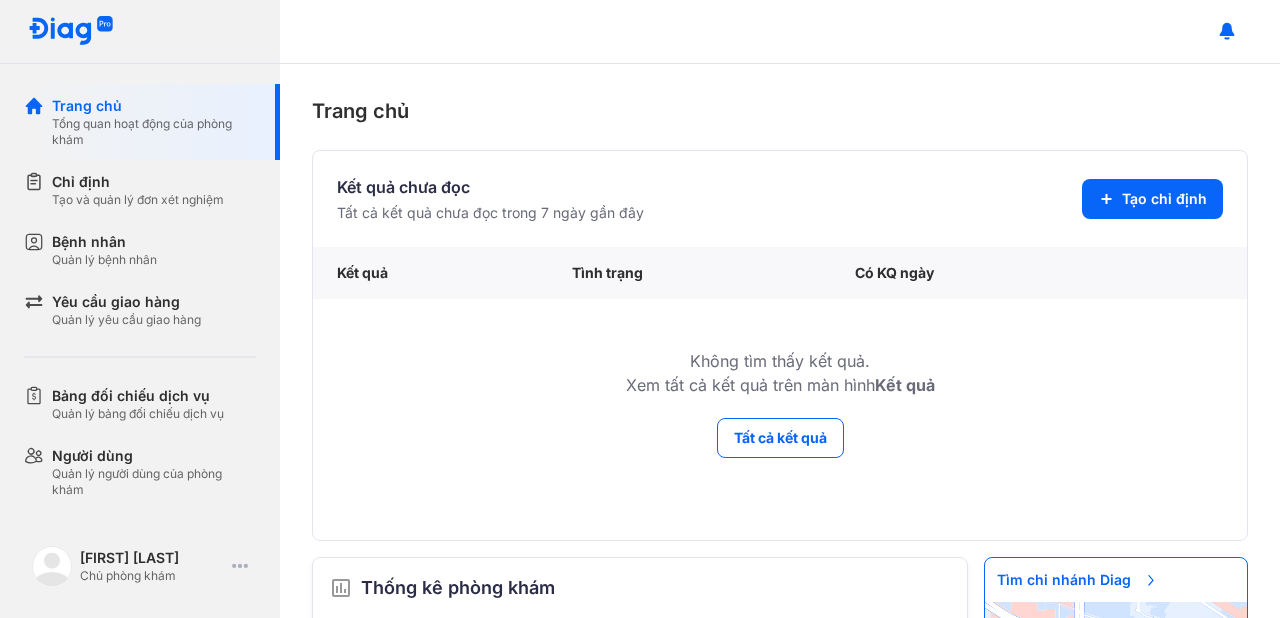 scroll, scrollTop: 0, scrollLeft: 0, axis: both 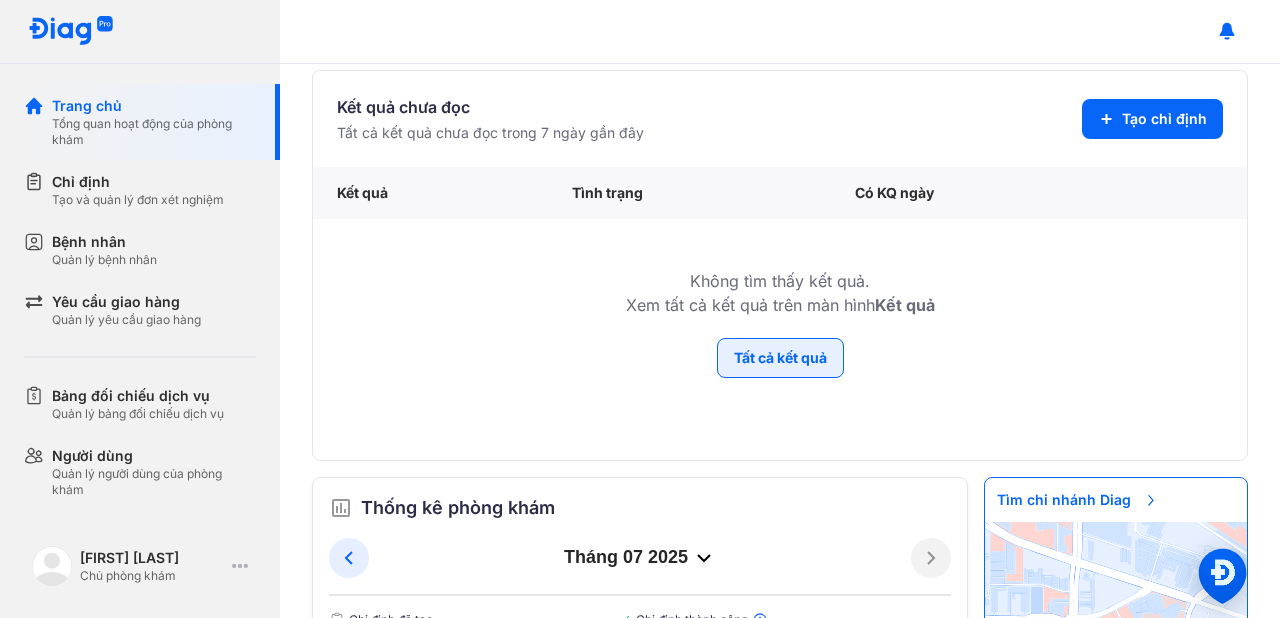 click on "Tất cả kết quả" at bounding box center (780, 358) 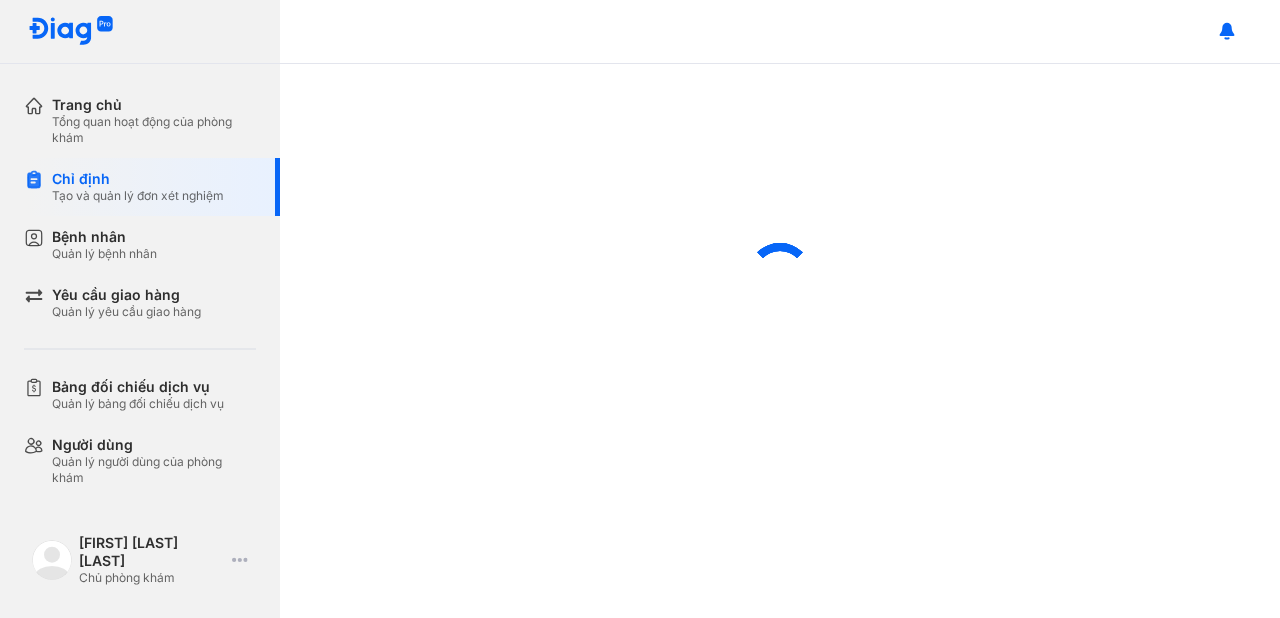 scroll, scrollTop: 0, scrollLeft: 0, axis: both 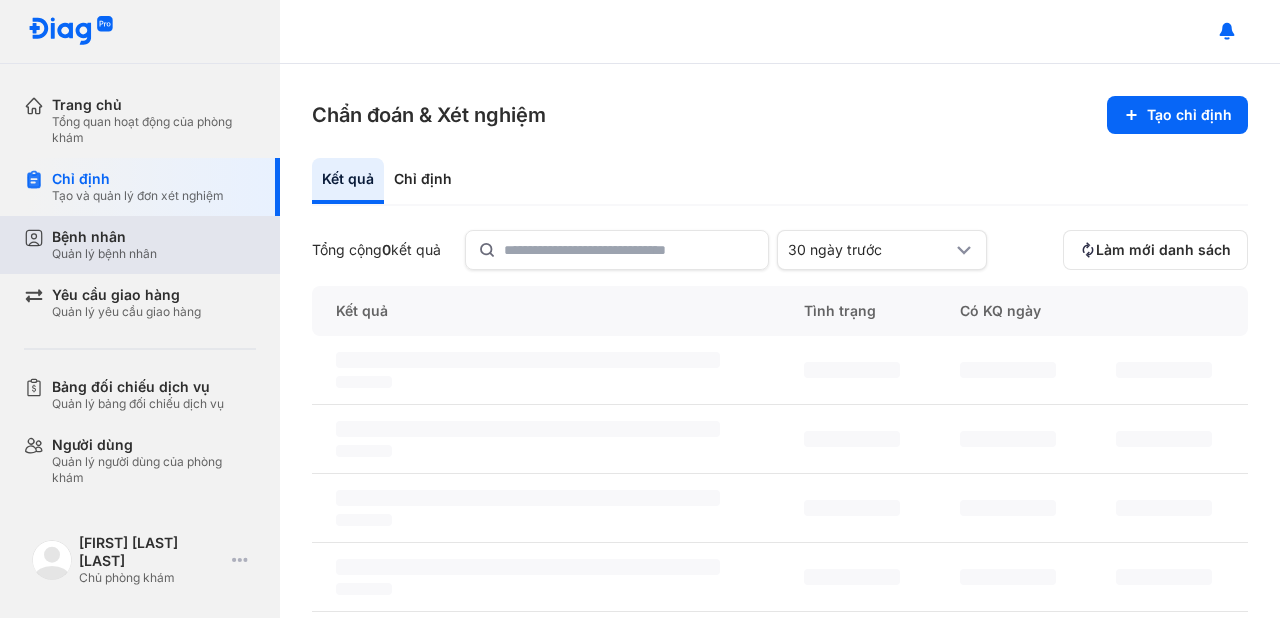 click on "Quản lý bệnh nhân" at bounding box center (104, 254) 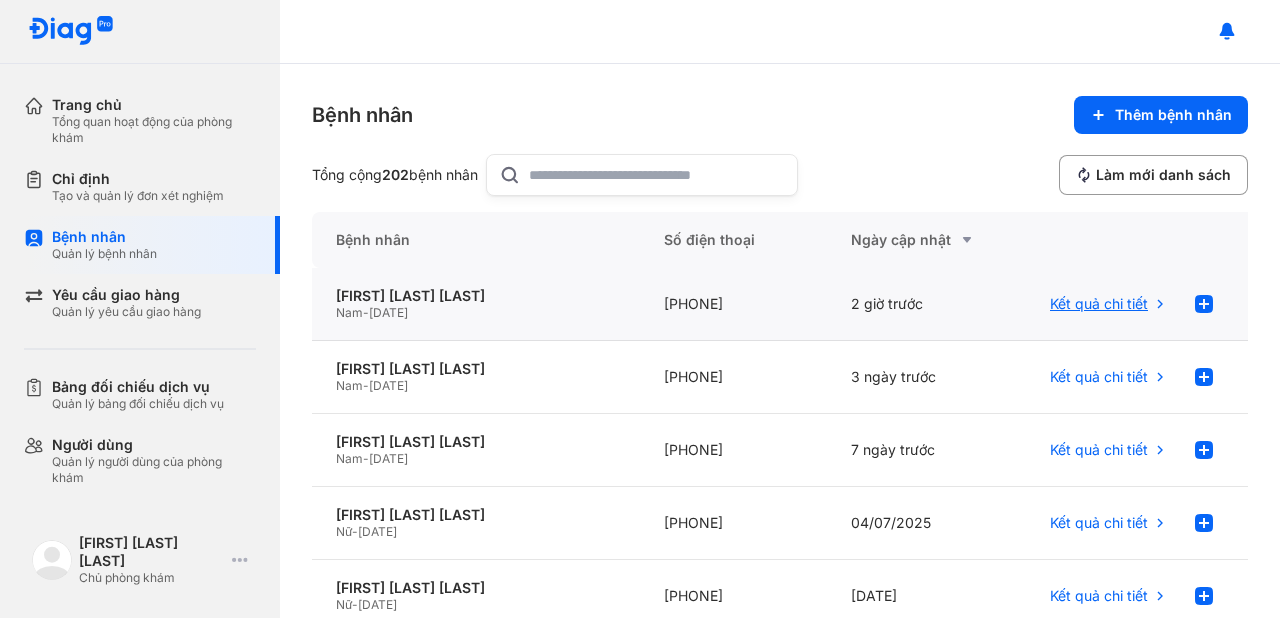 click on "Kết quả chi tiết" at bounding box center (1099, 304) 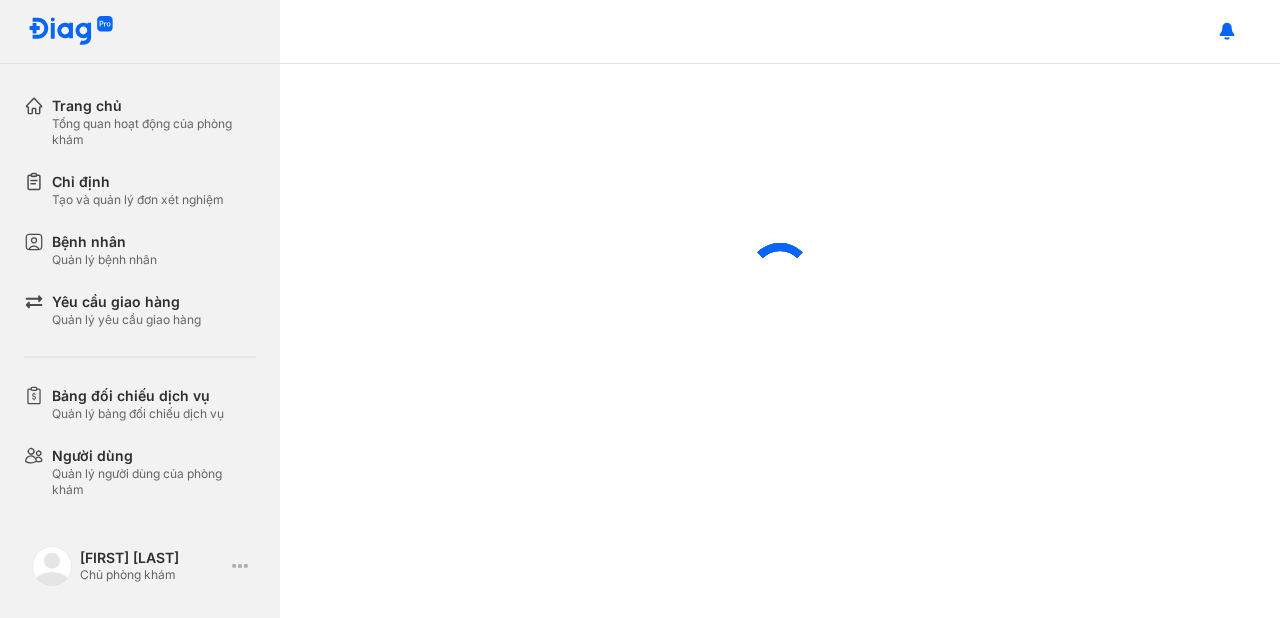 scroll, scrollTop: 0, scrollLeft: 0, axis: both 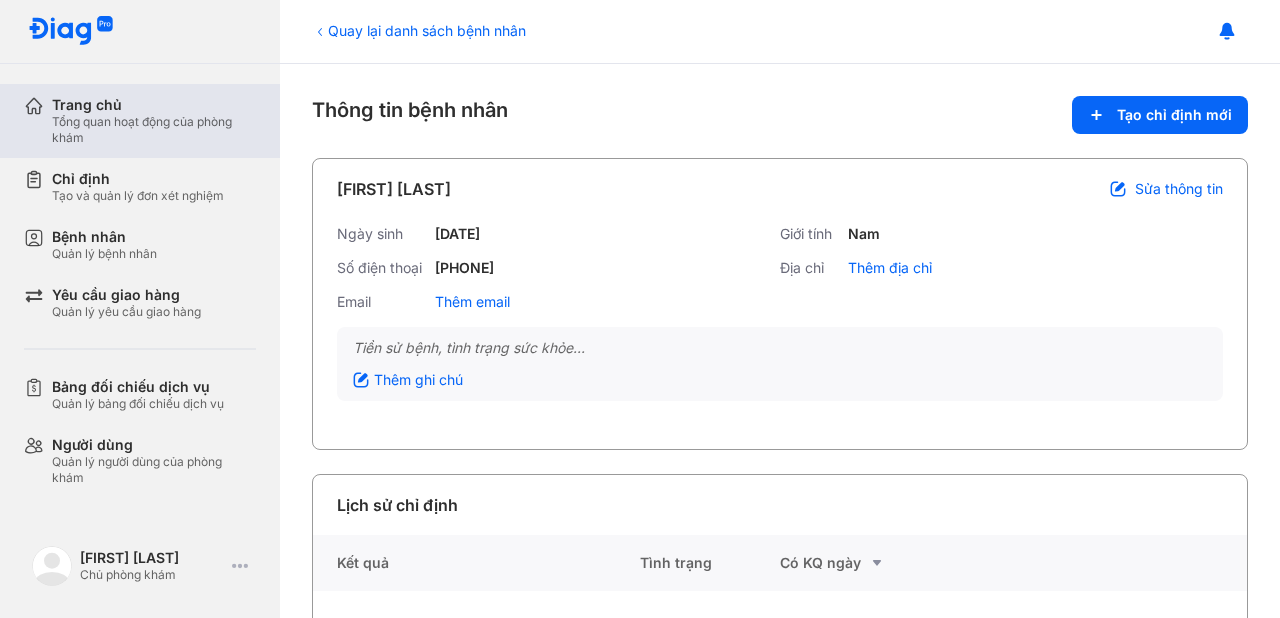 click on "Trang chủ" at bounding box center [154, 105] 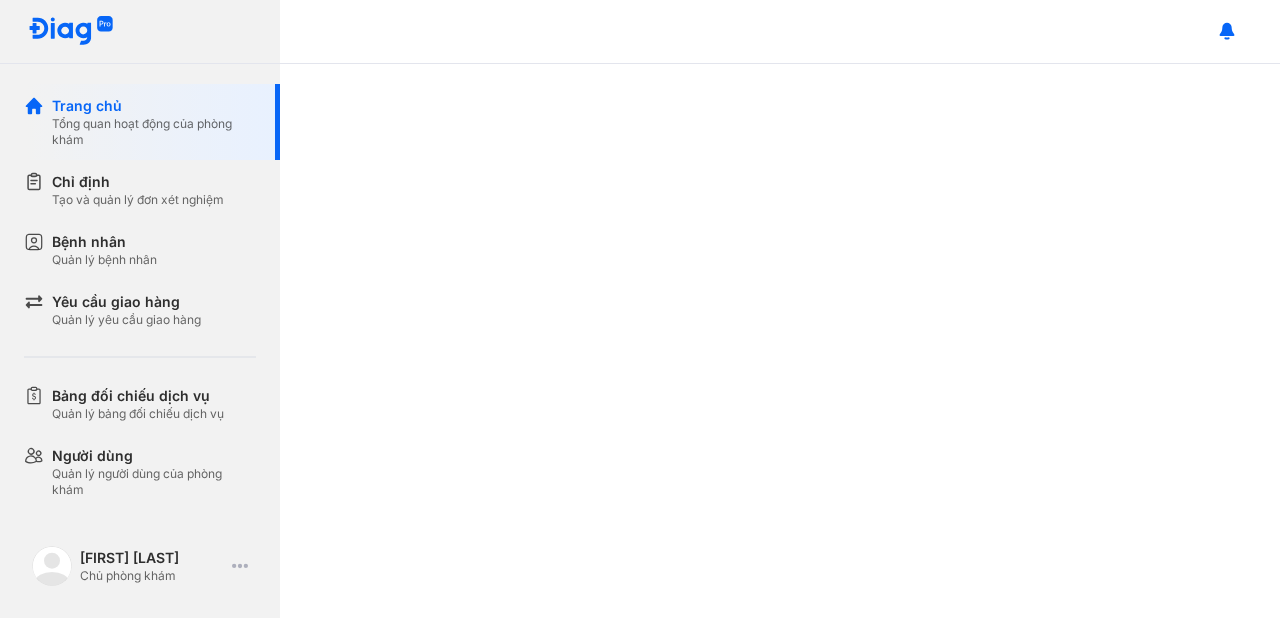 scroll, scrollTop: 0, scrollLeft: 0, axis: both 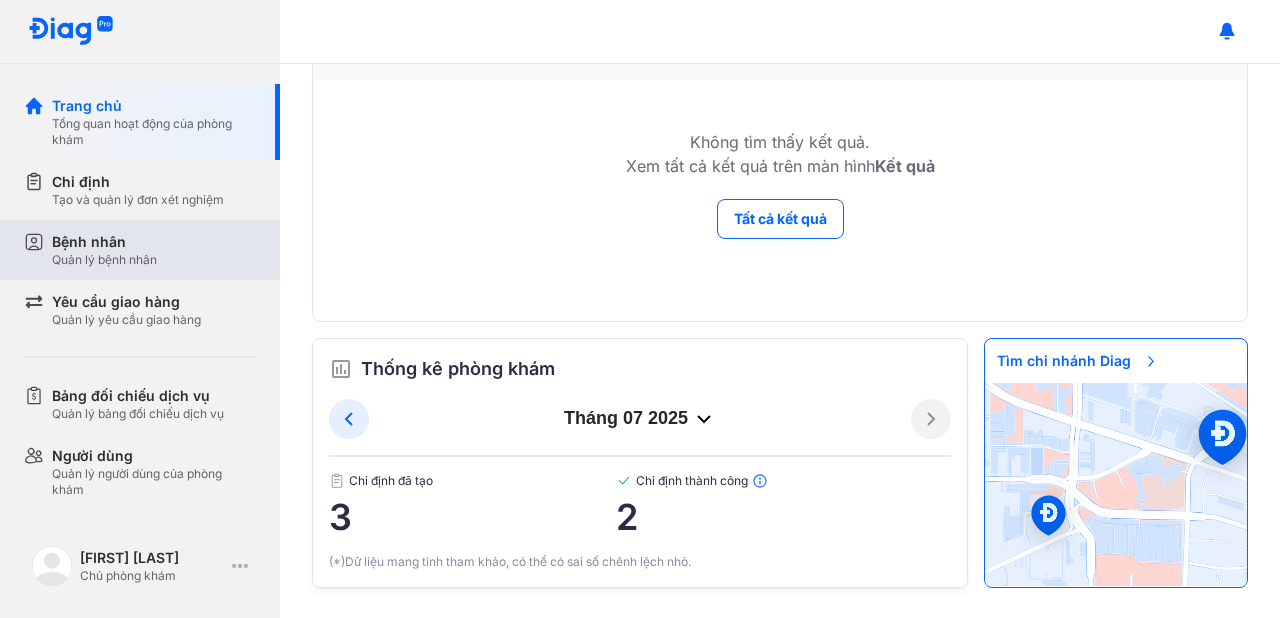 click on "Bệnh nhân Quản lý bệnh nhân" at bounding box center [154, 250] 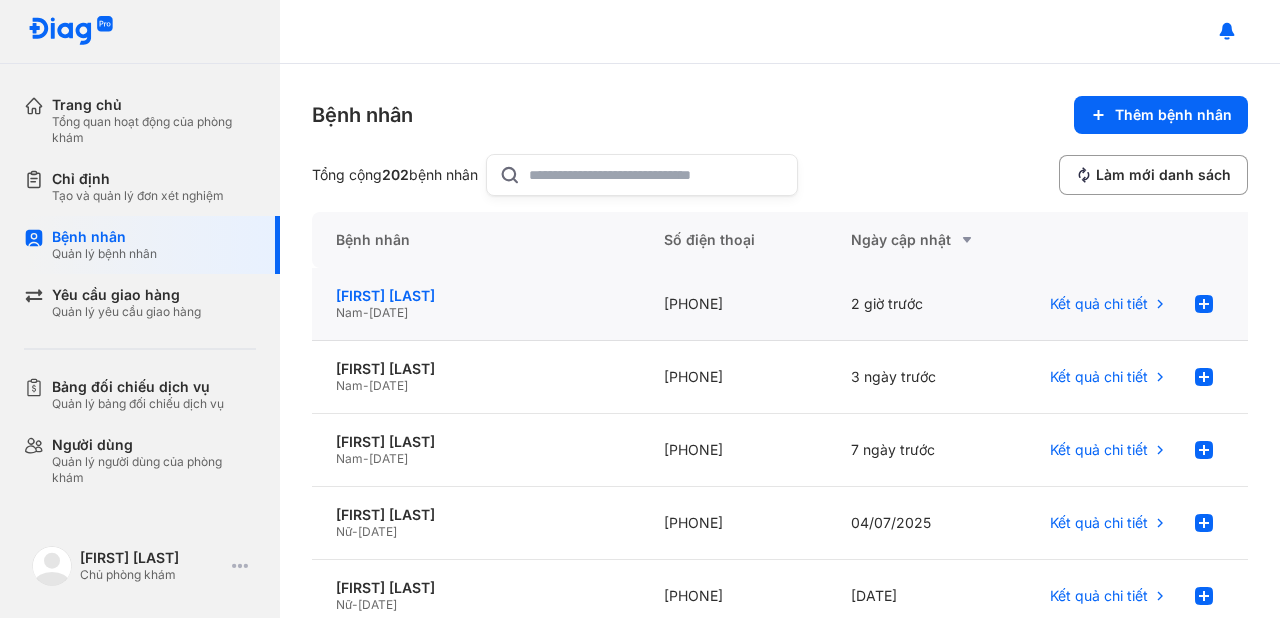 click on "[FIRST] [LAST]" 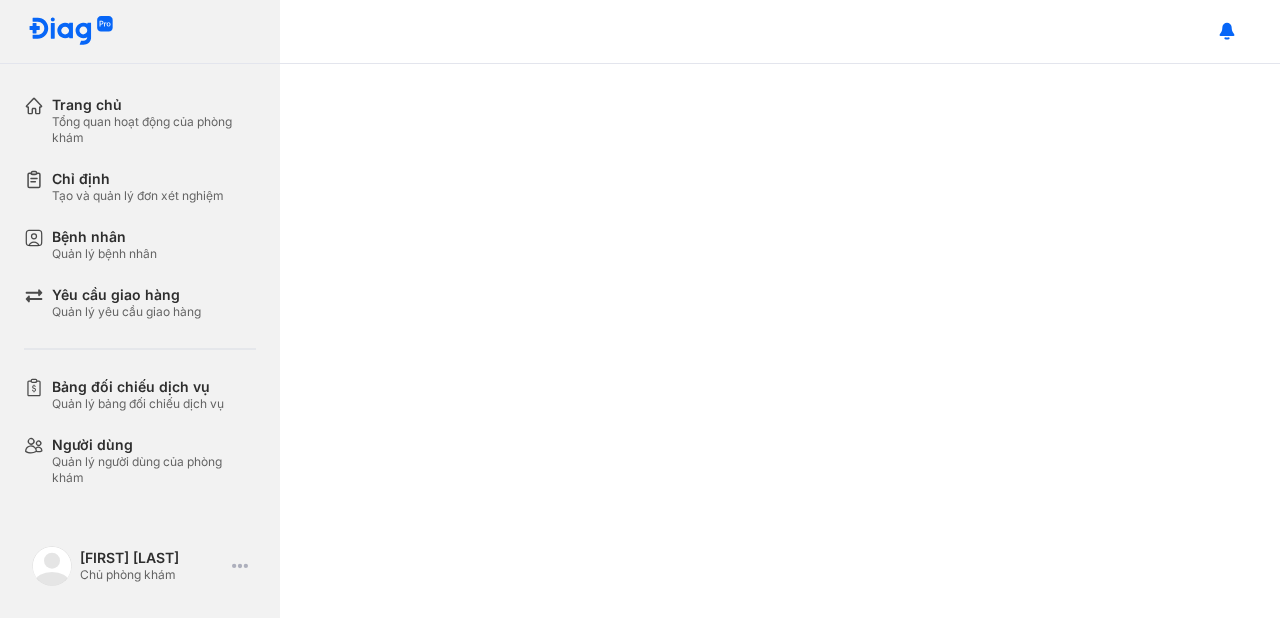 scroll, scrollTop: 0, scrollLeft: 0, axis: both 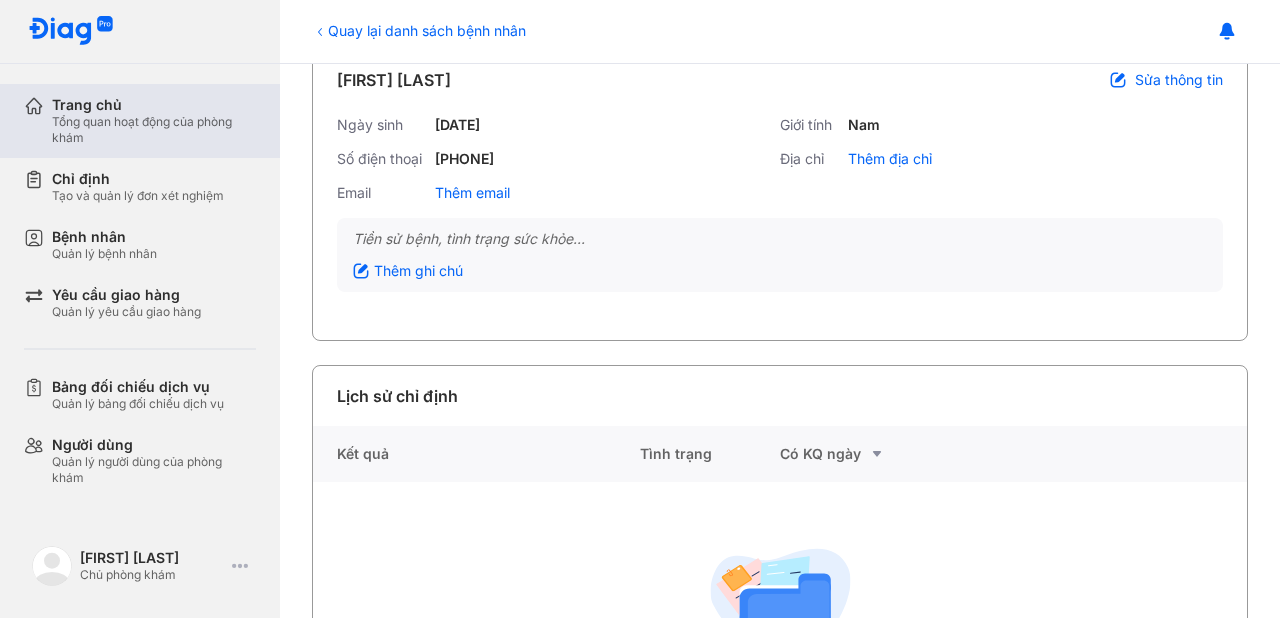 click on "Trang chủ" at bounding box center [154, 105] 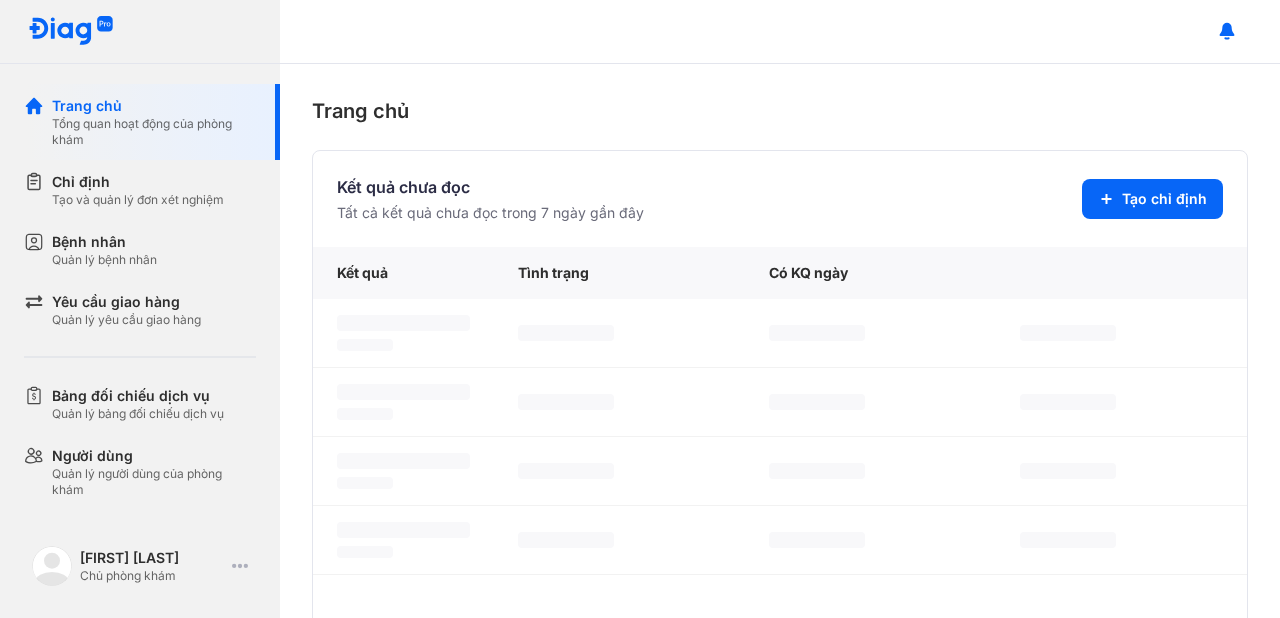 scroll, scrollTop: 0, scrollLeft: 0, axis: both 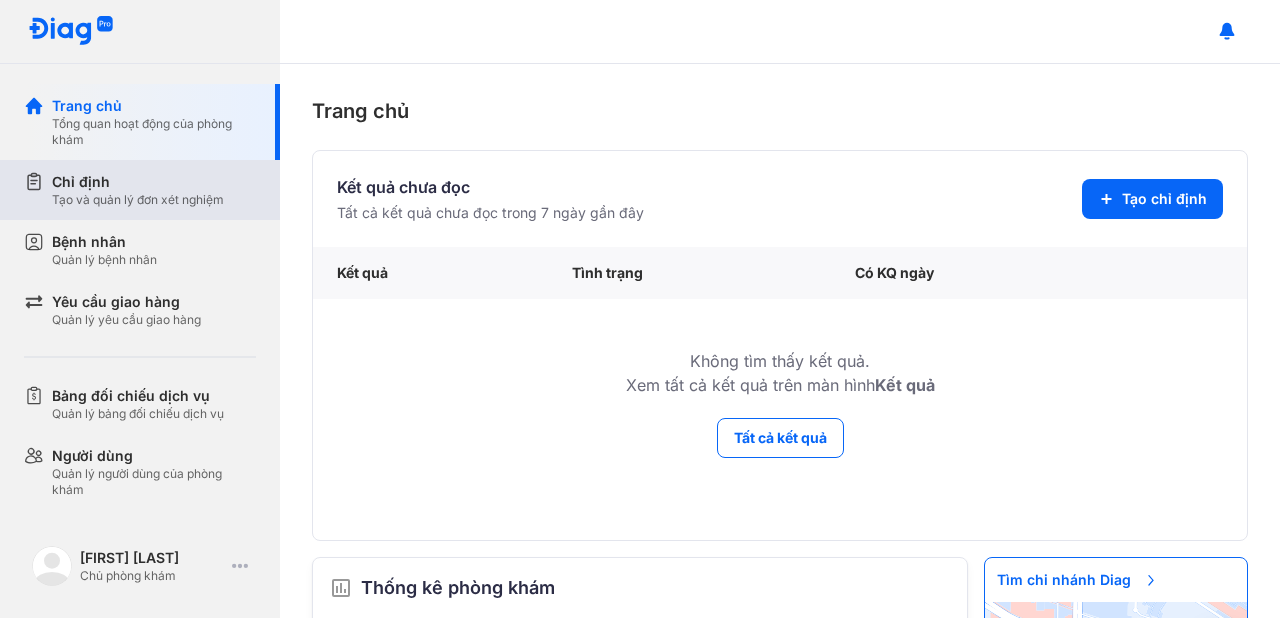 click on "Chỉ định" at bounding box center (138, 182) 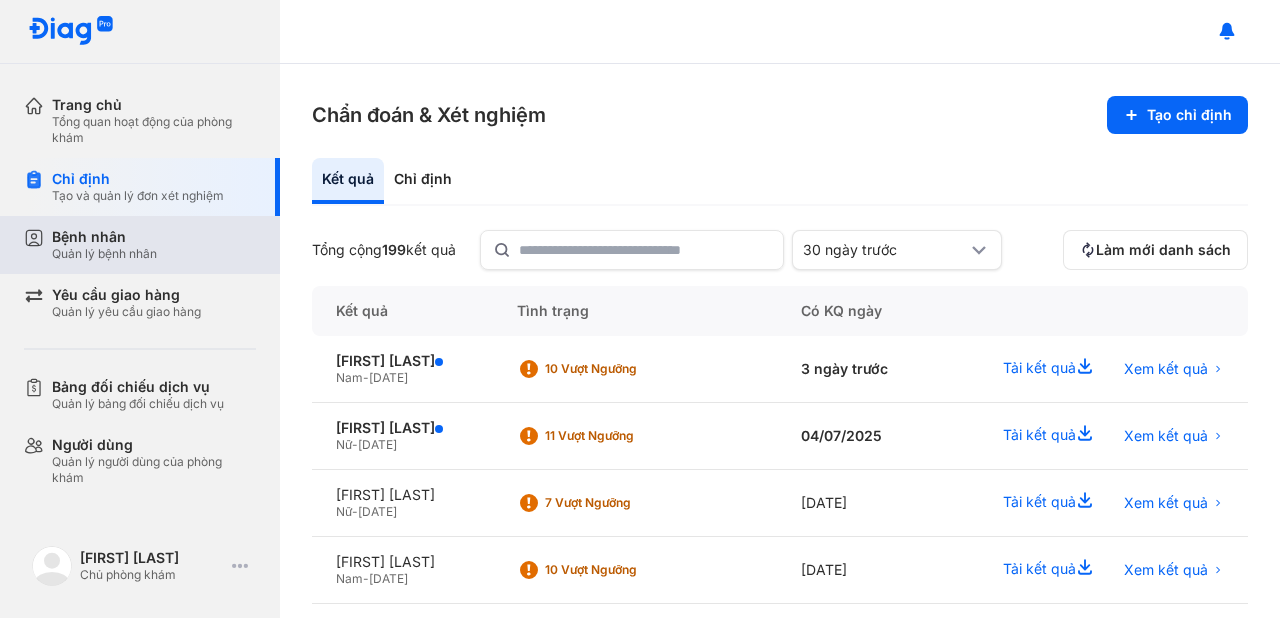 click on "Bệnh nhân" at bounding box center [104, 237] 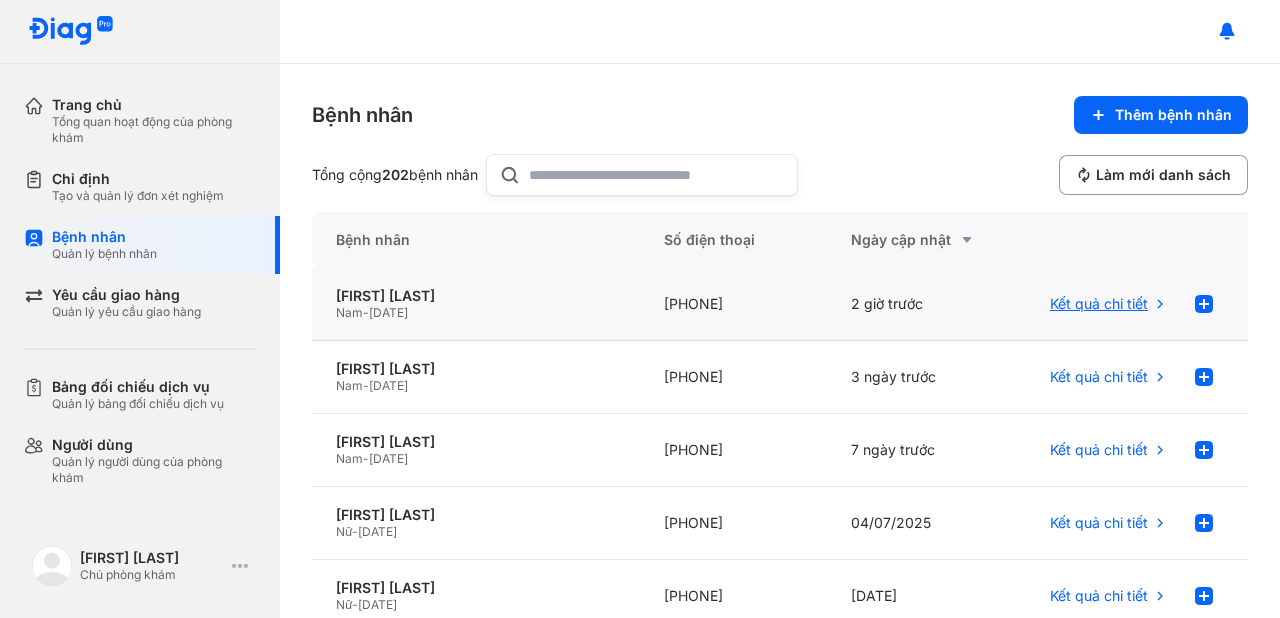 click on "Kết quả chi tiết" at bounding box center [1099, 304] 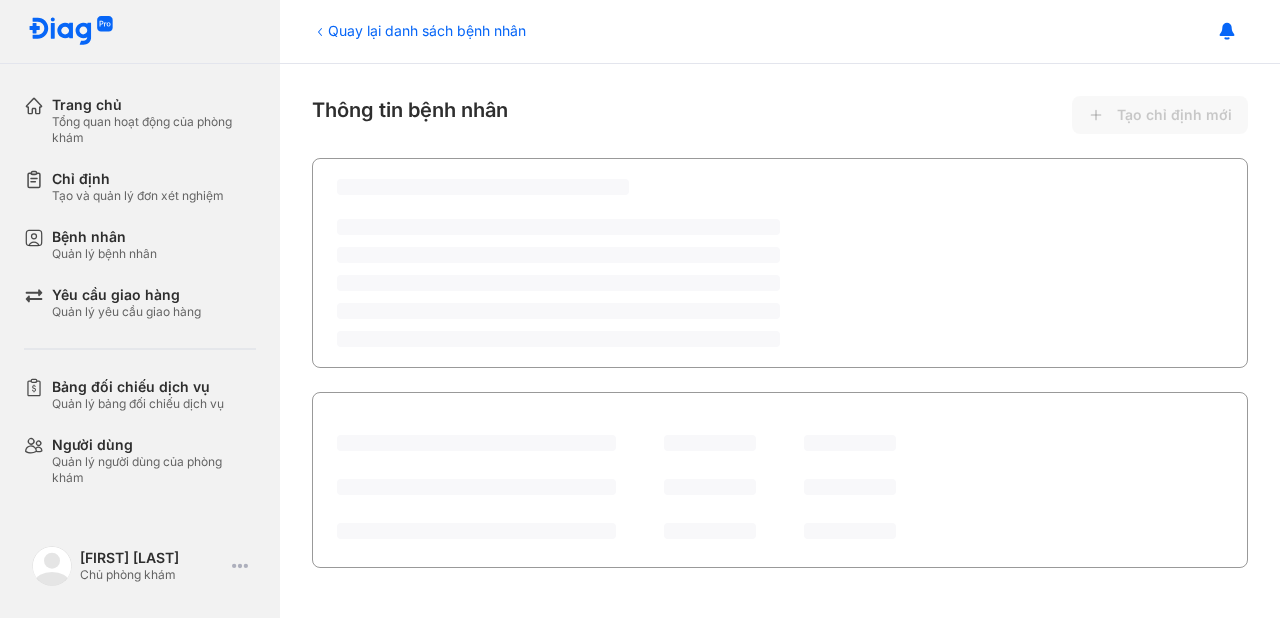 scroll, scrollTop: 0, scrollLeft: 0, axis: both 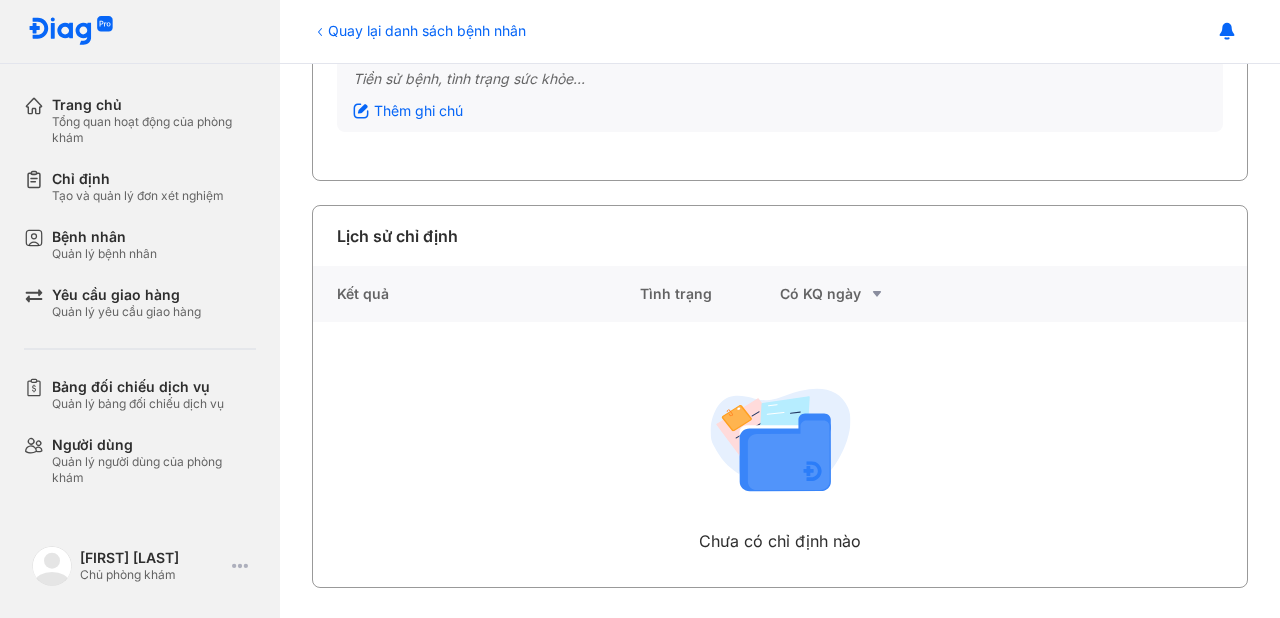click on "Có KQ ngày" 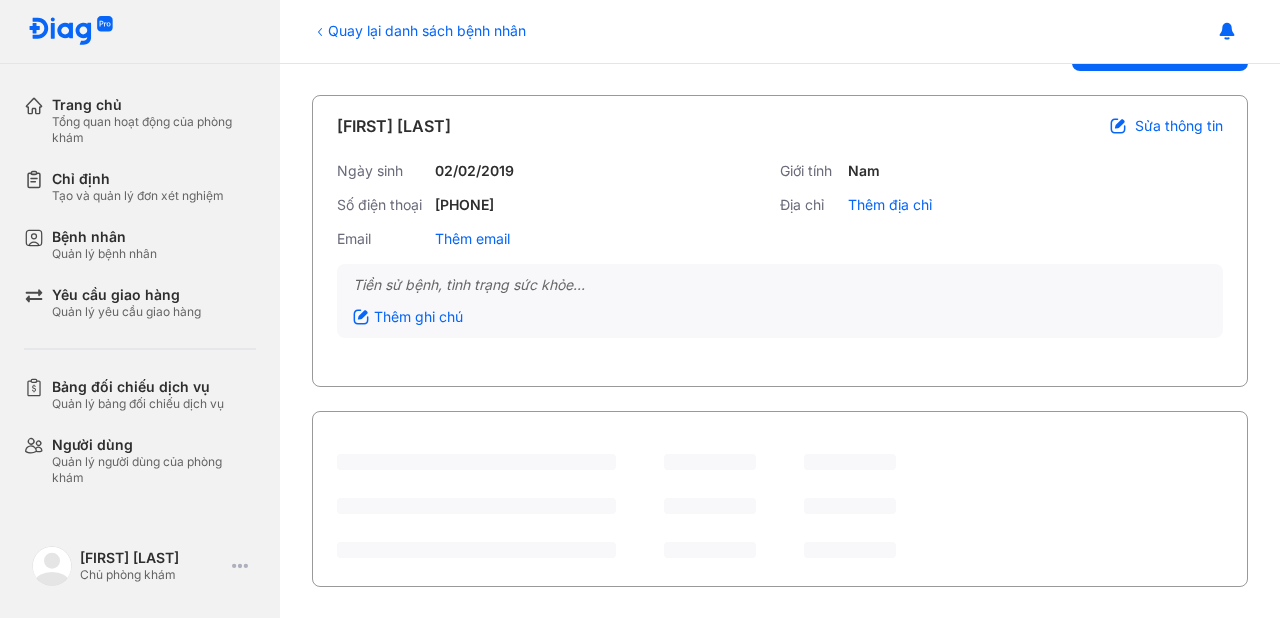 scroll, scrollTop: 269, scrollLeft: 0, axis: vertical 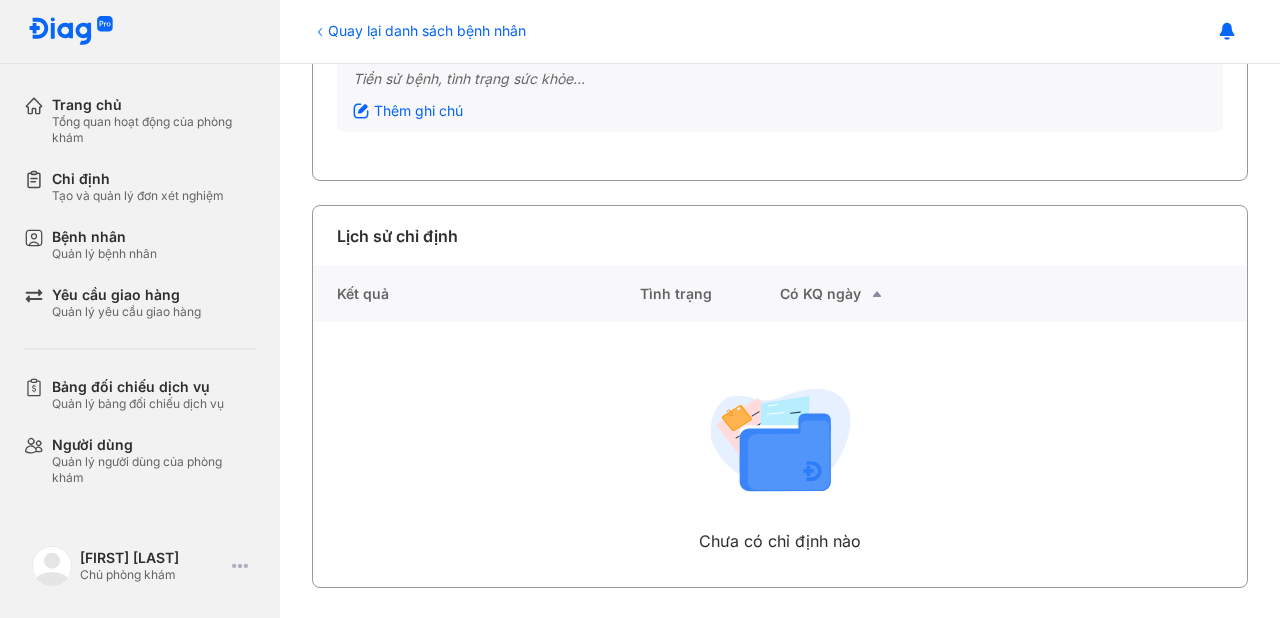 click on "Tình trạng" 